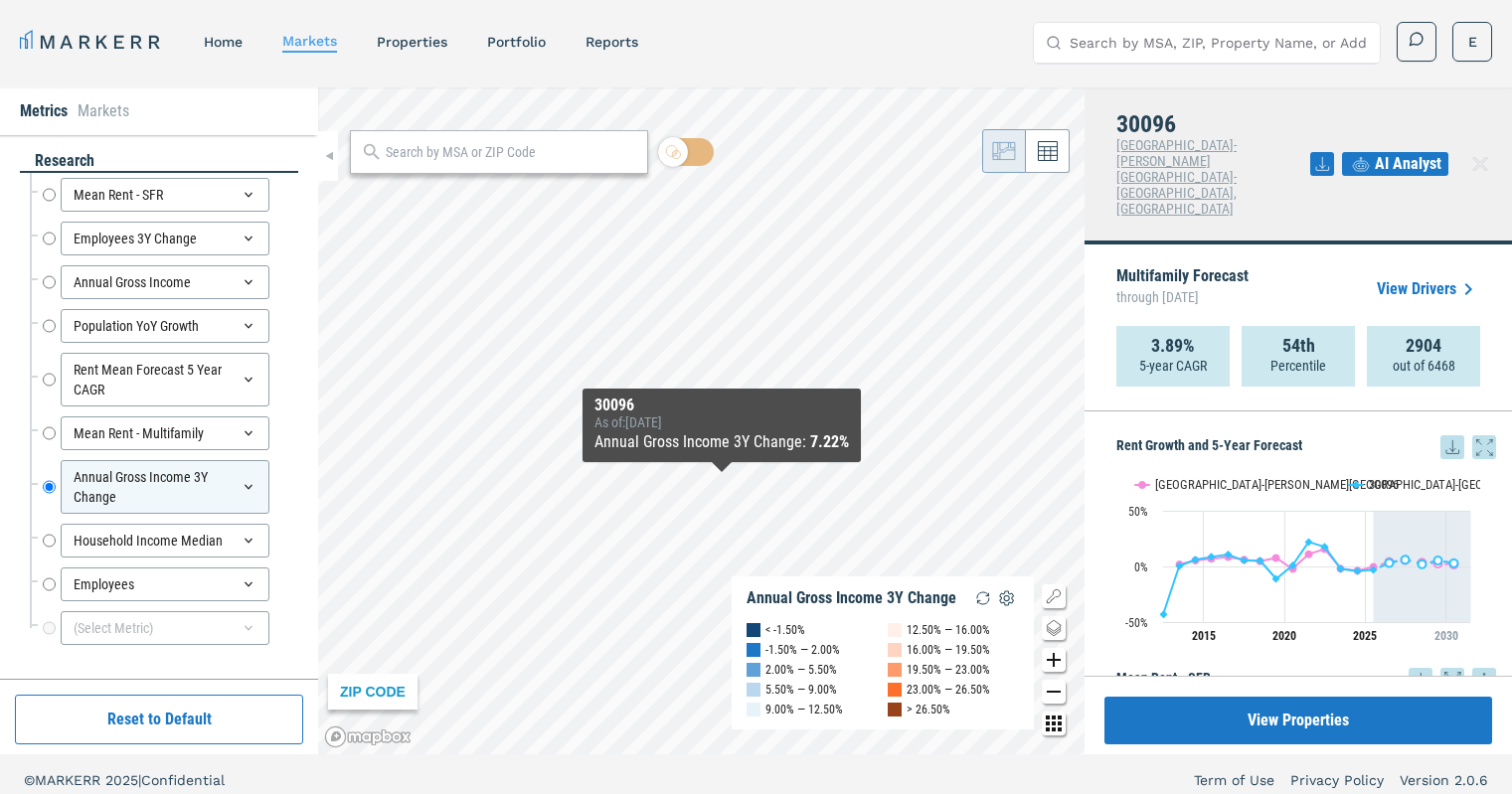 scroll, scrollTop: 11, scrollLeft: 0, axis: vertical 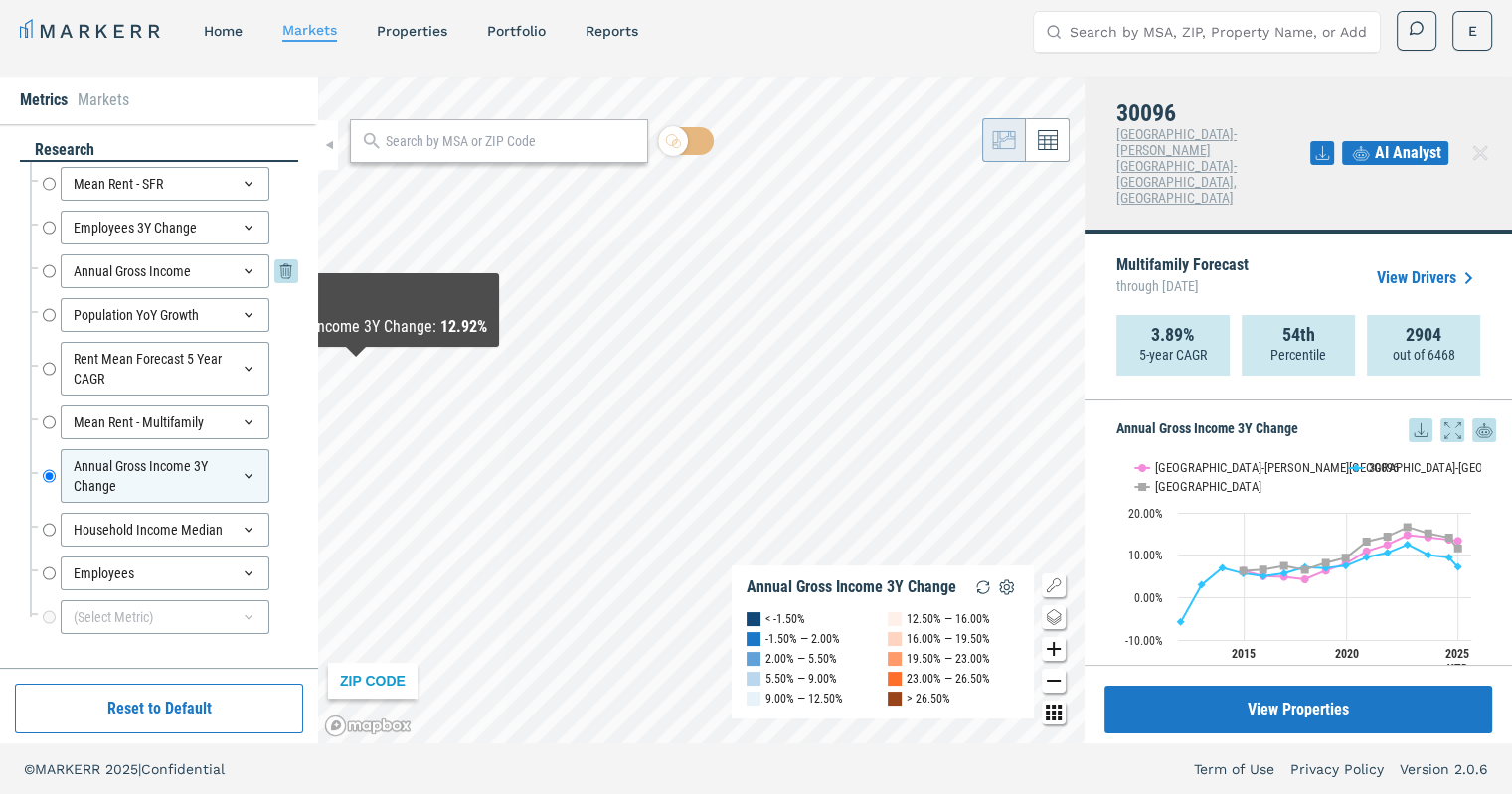 click on "Annual Gross Income" at bounding box center [49, 271] 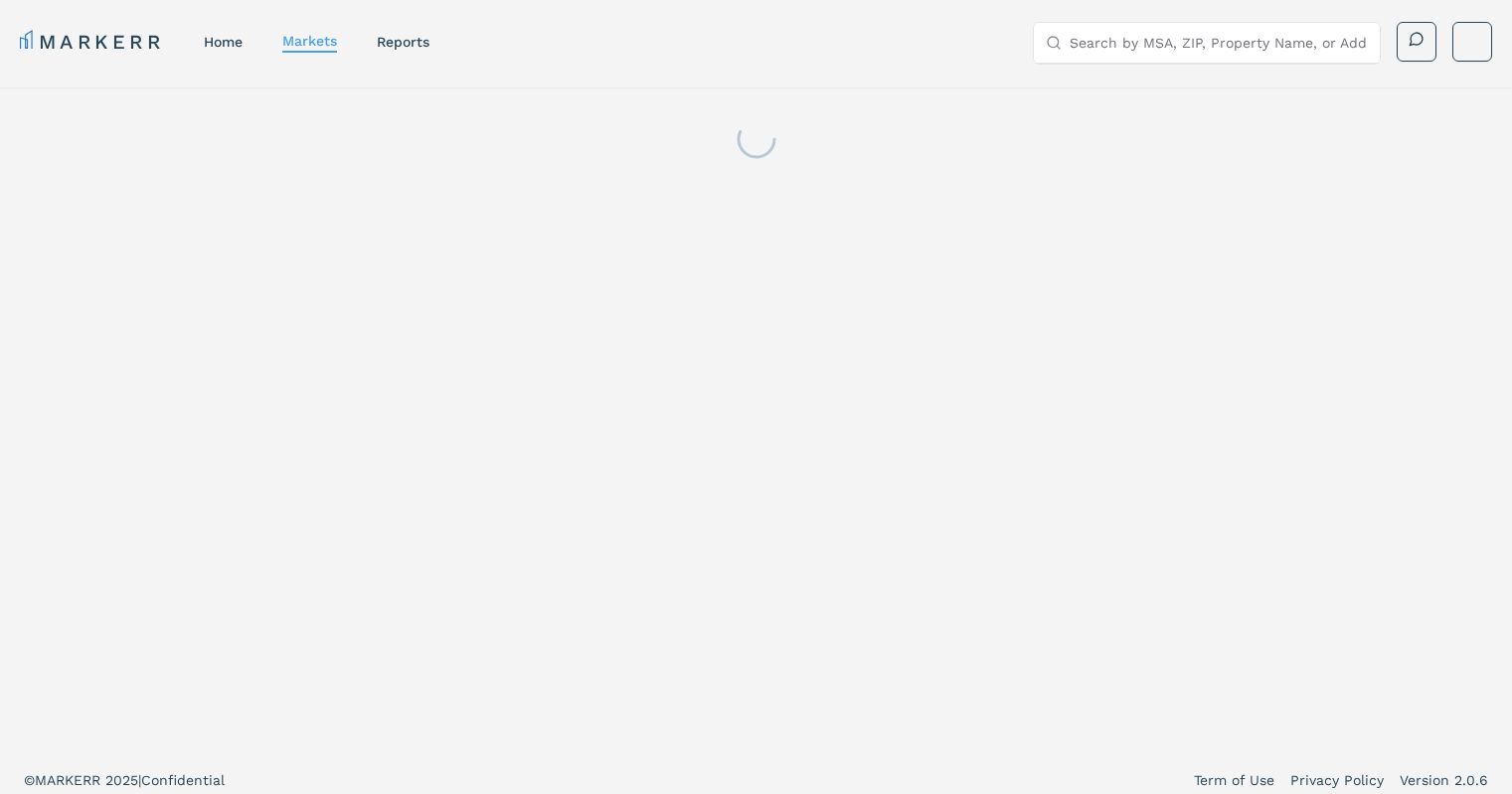 scroll, scrollTop: 11, scrollLeft: 0, axis: vertical 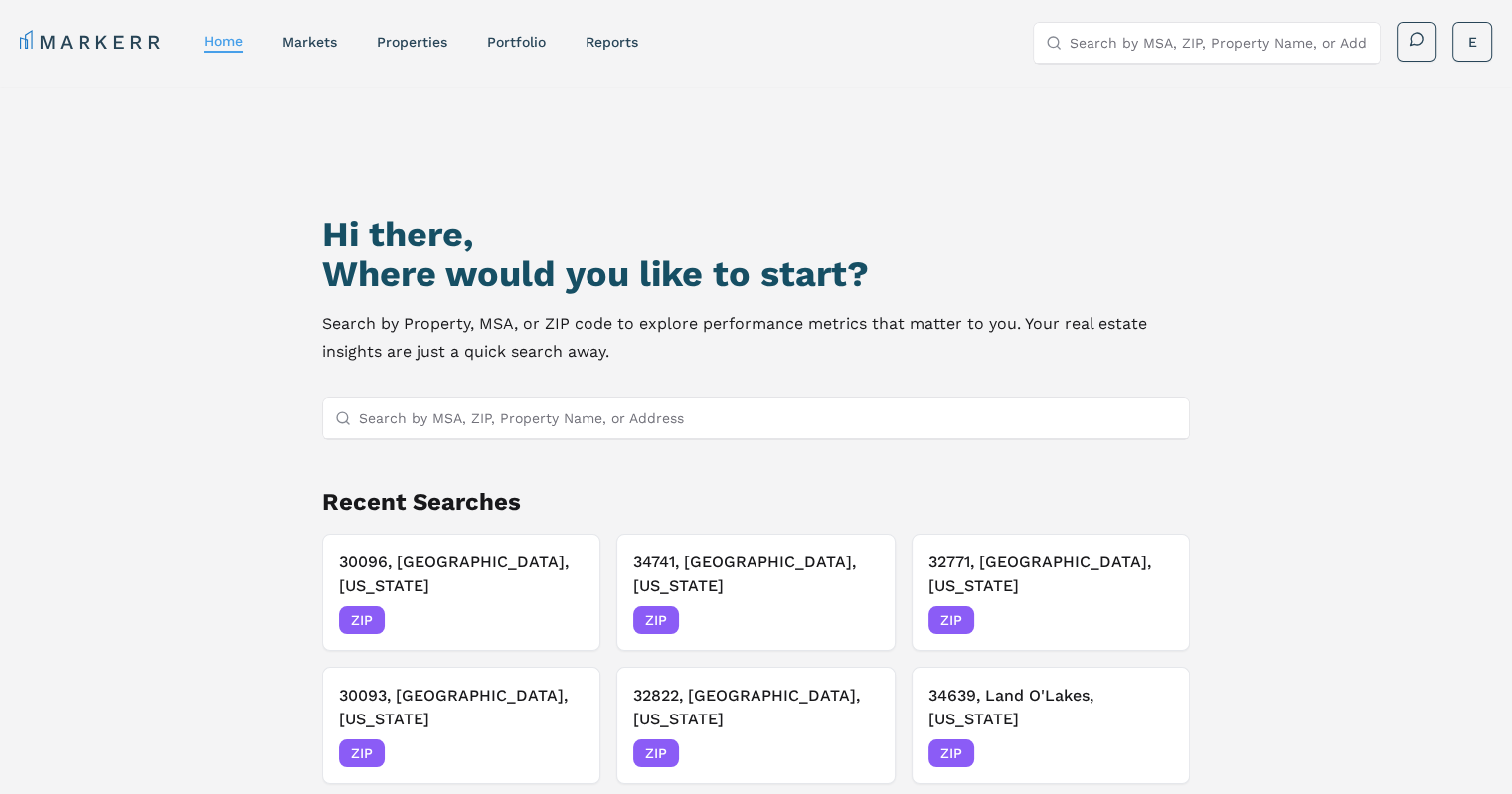 click on "Search by MSA, ZIP, Property Name, or Address" at bounding box center [767, 418] 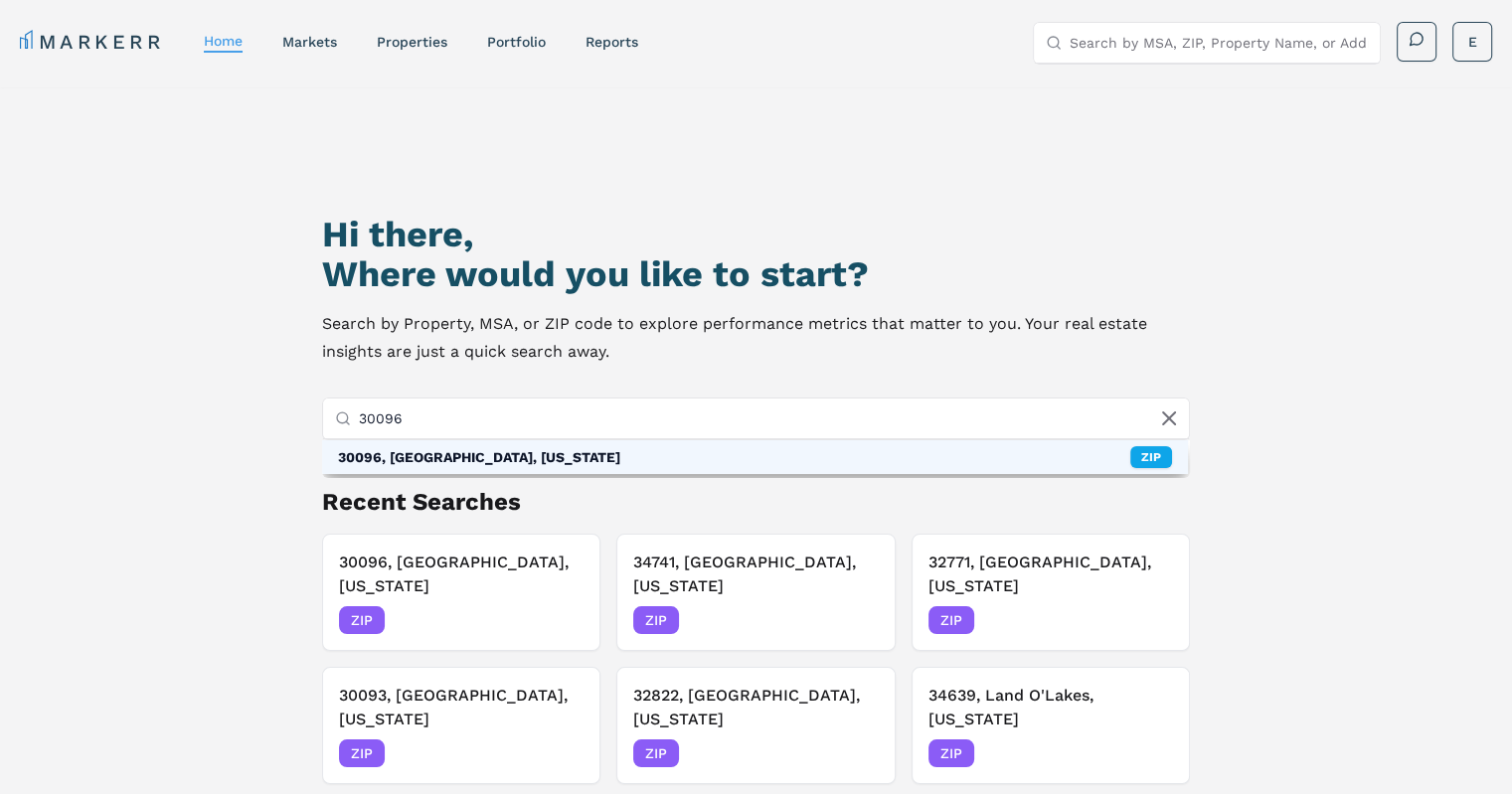 type on "30096" 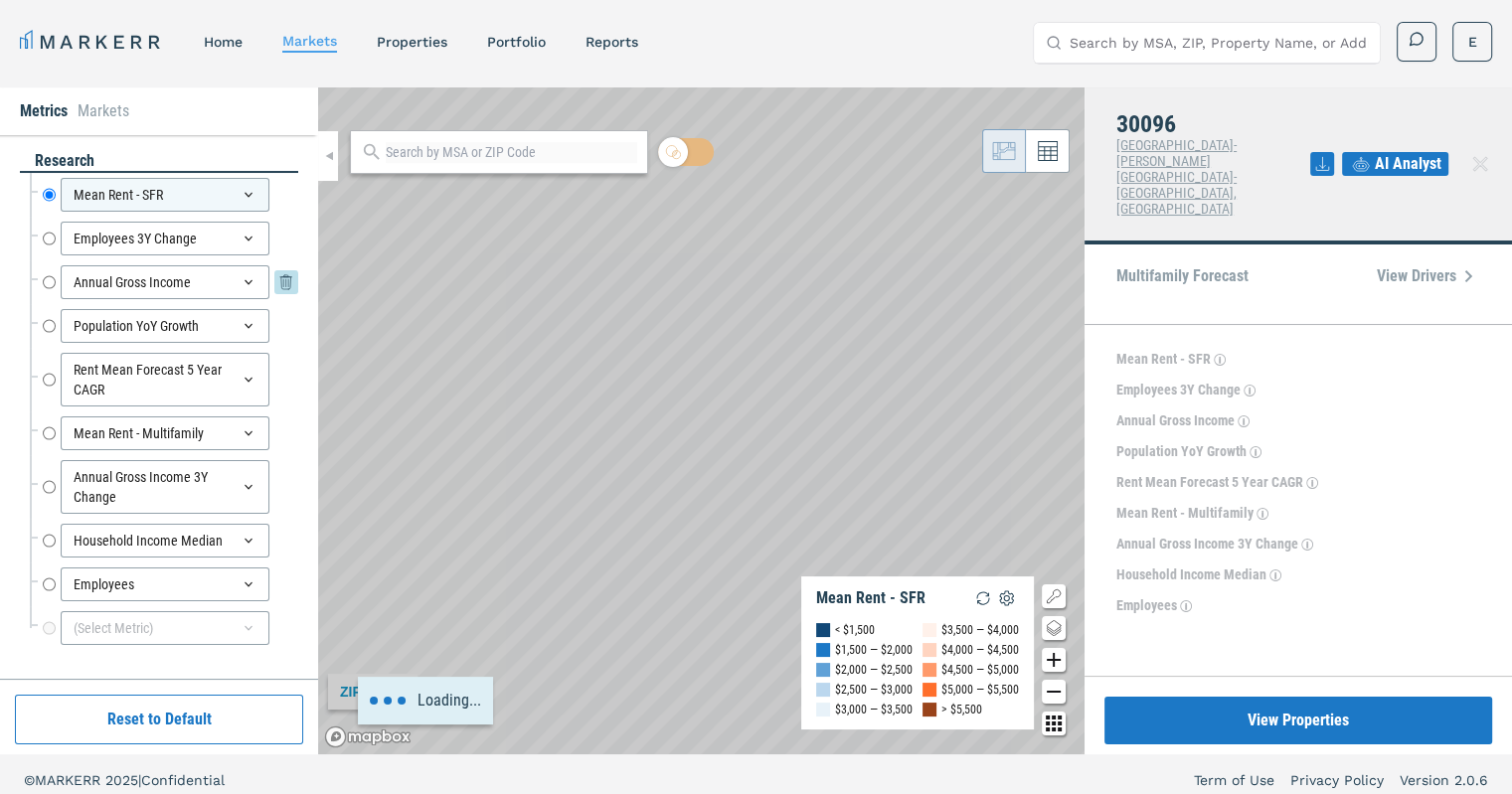 click on "Annual Gross Income" at bounding box center [49, 282] 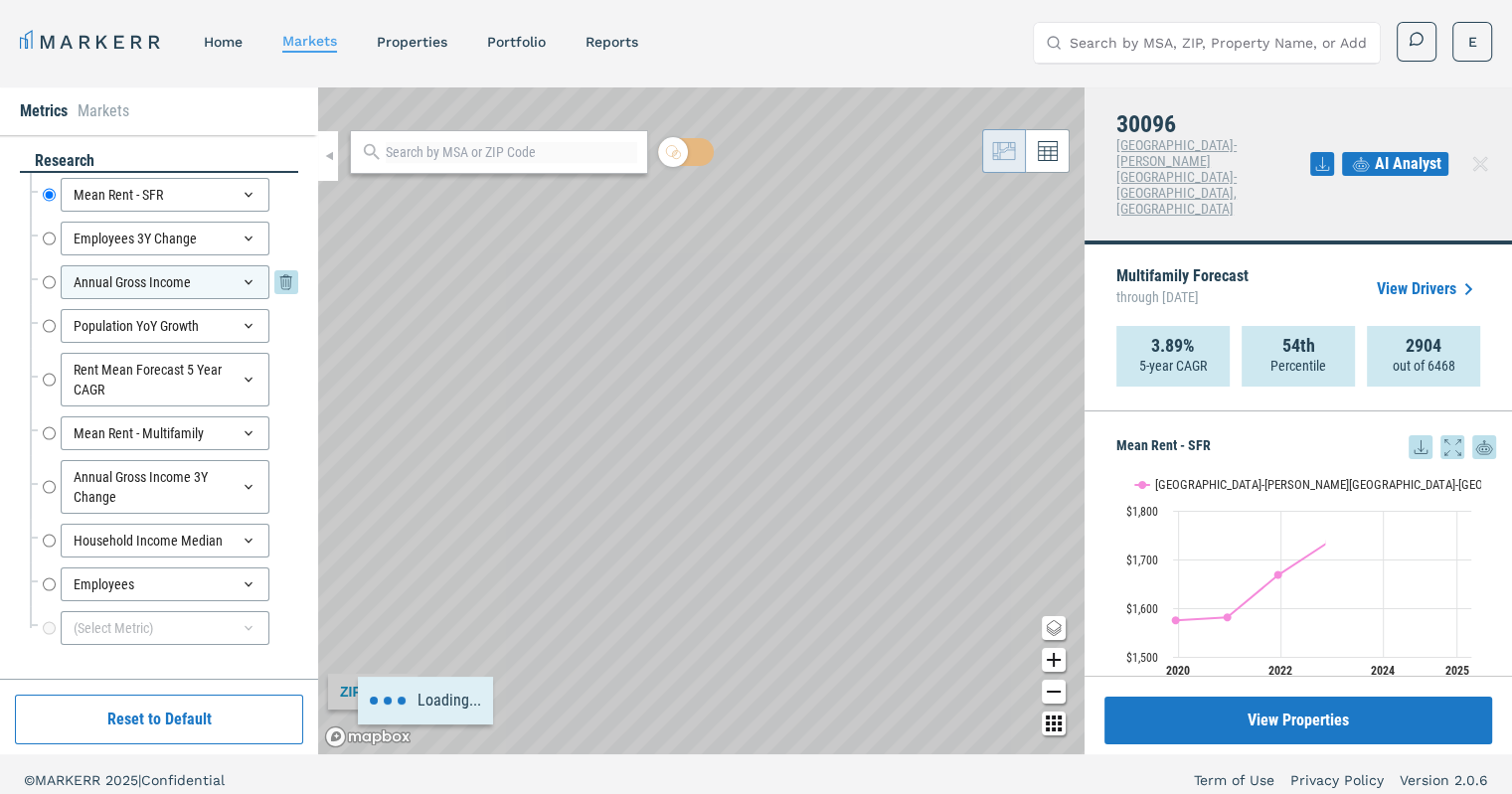 radio on "false" 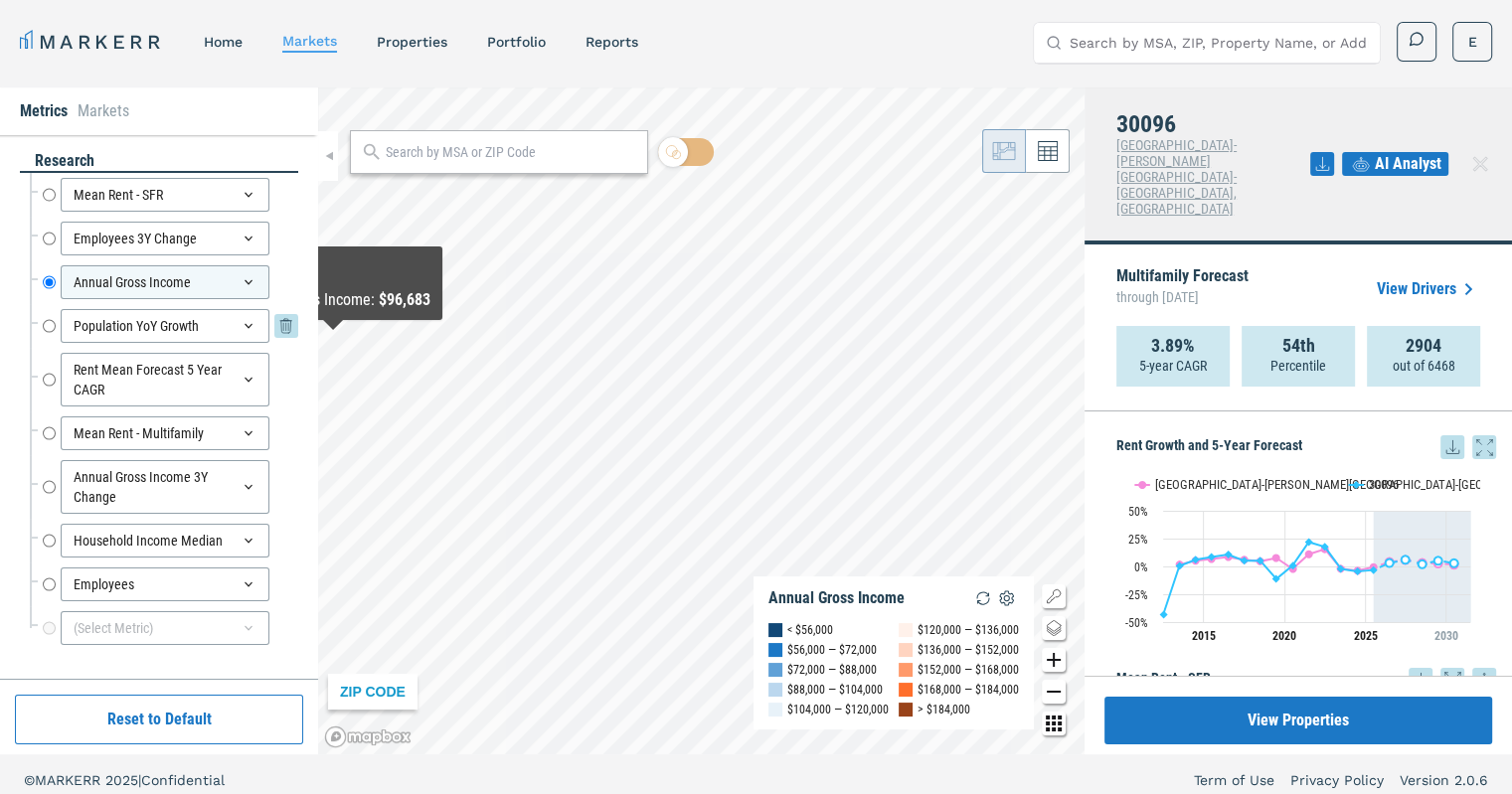 click on "Population YoY Growth" at bounding box center (49, 326) 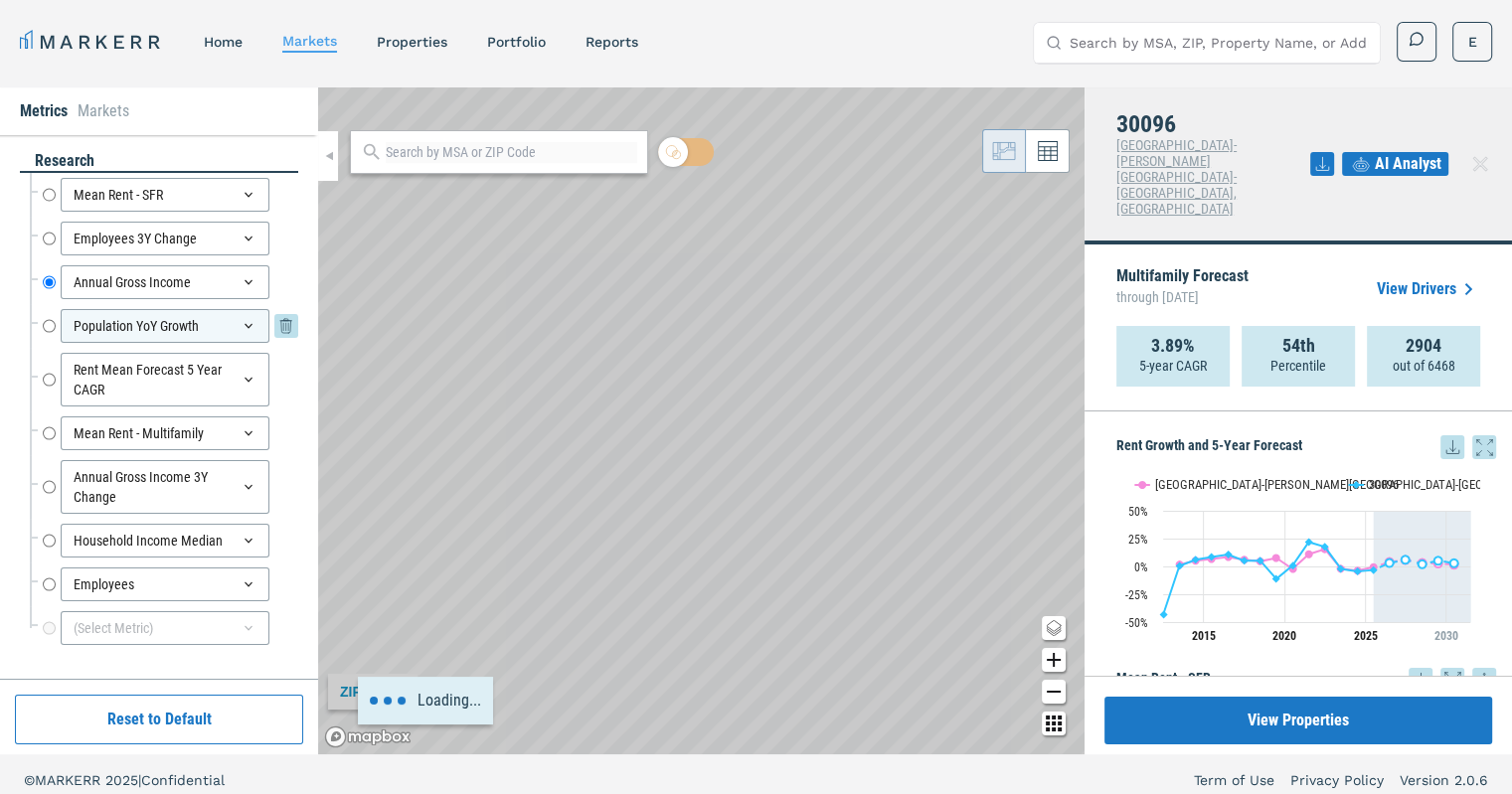 radio on "false" 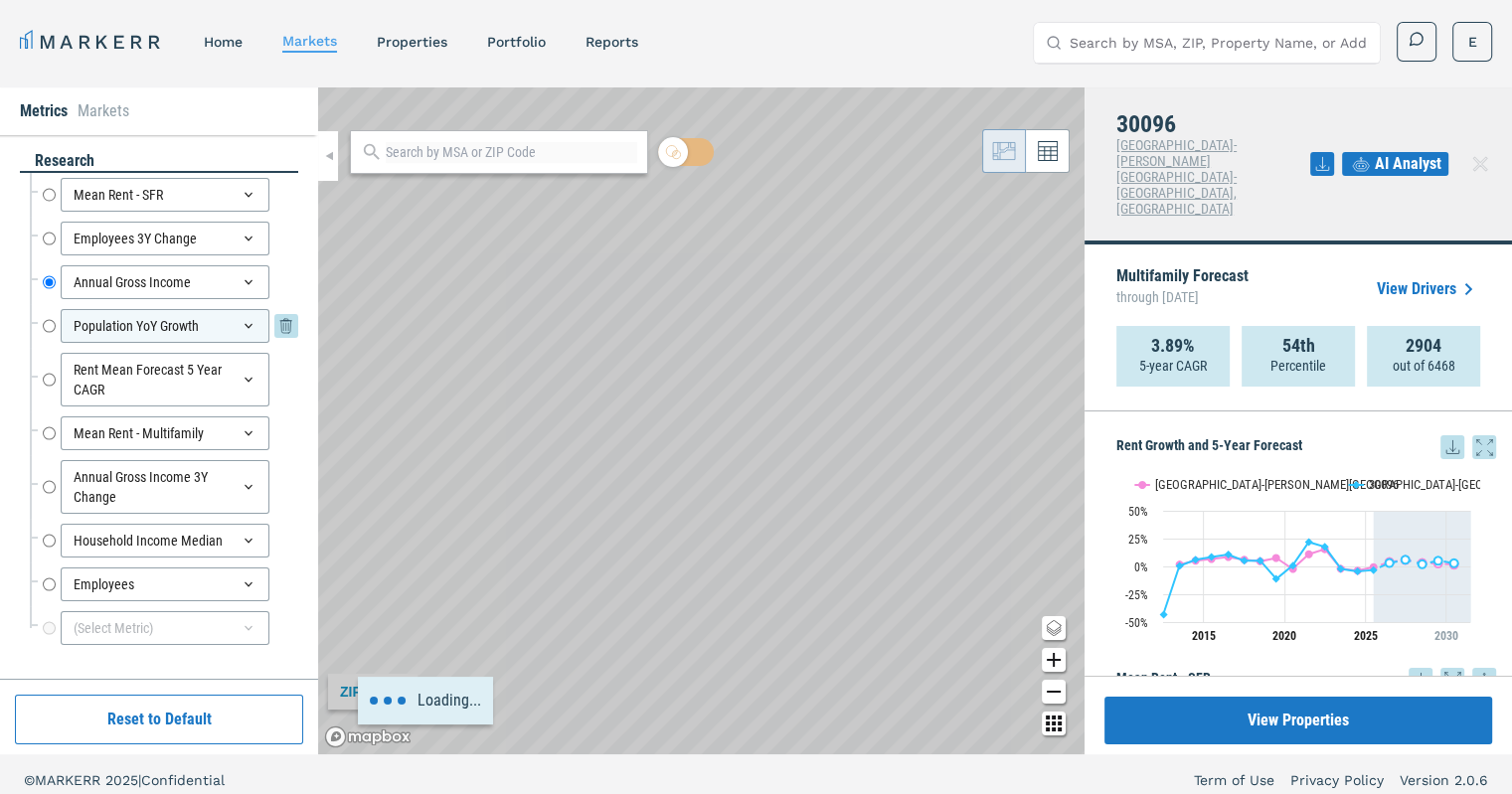 radio on "true" 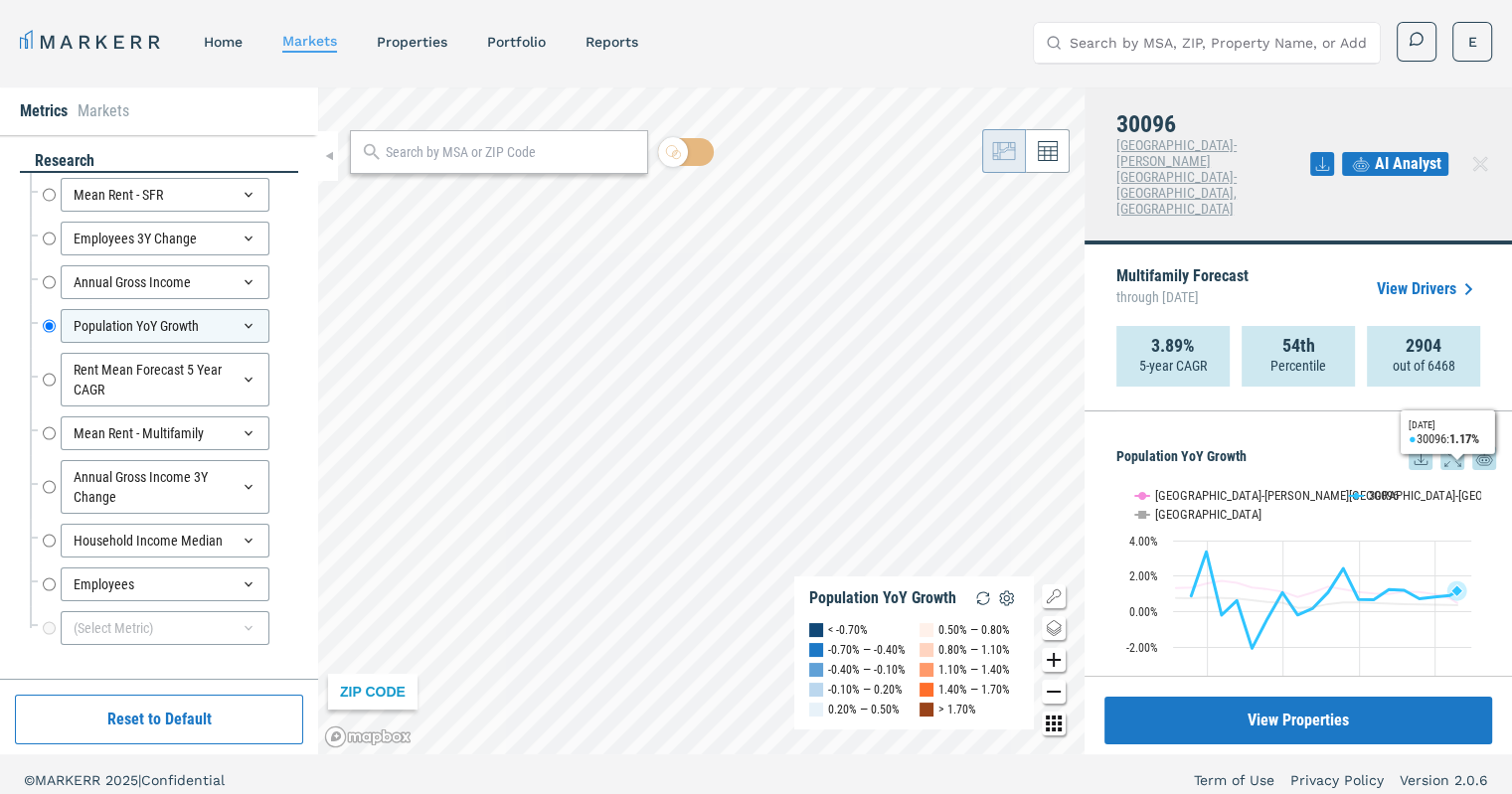 scroll, scrollTop: 1068, scrollLeft: 0, axis: vertical 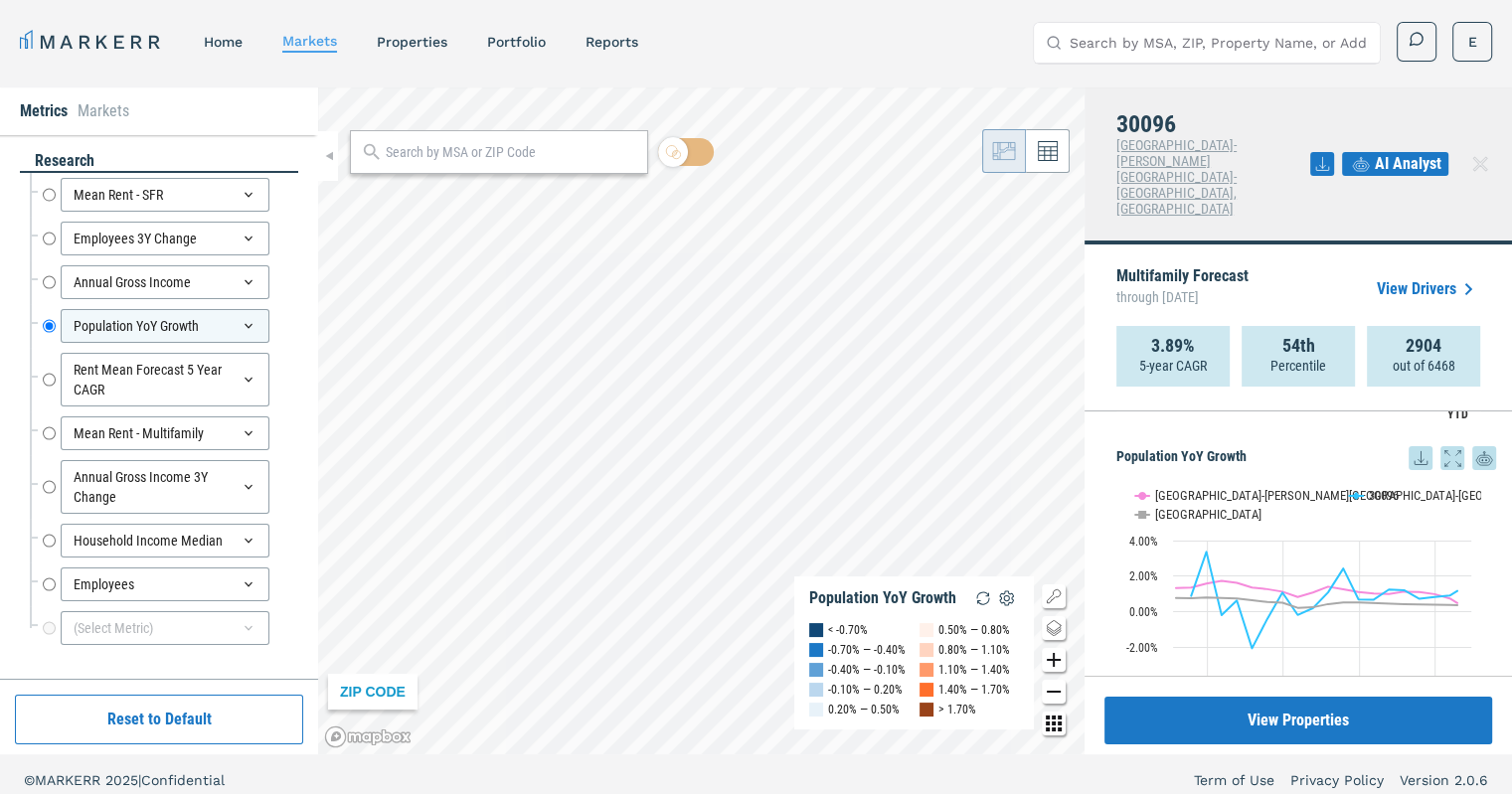 click 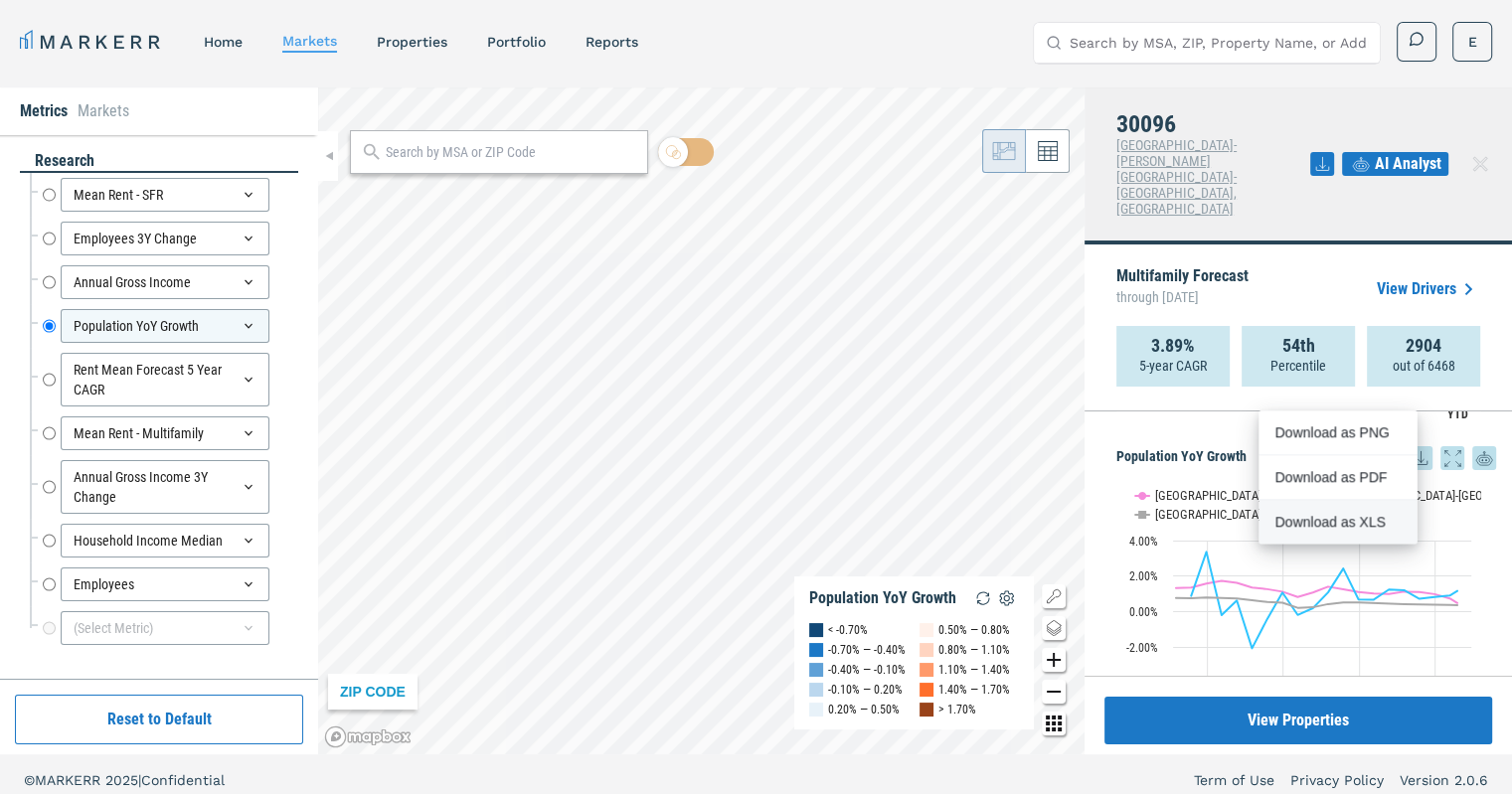 click on "Download as XLS" at bounding box center (1331, 522) 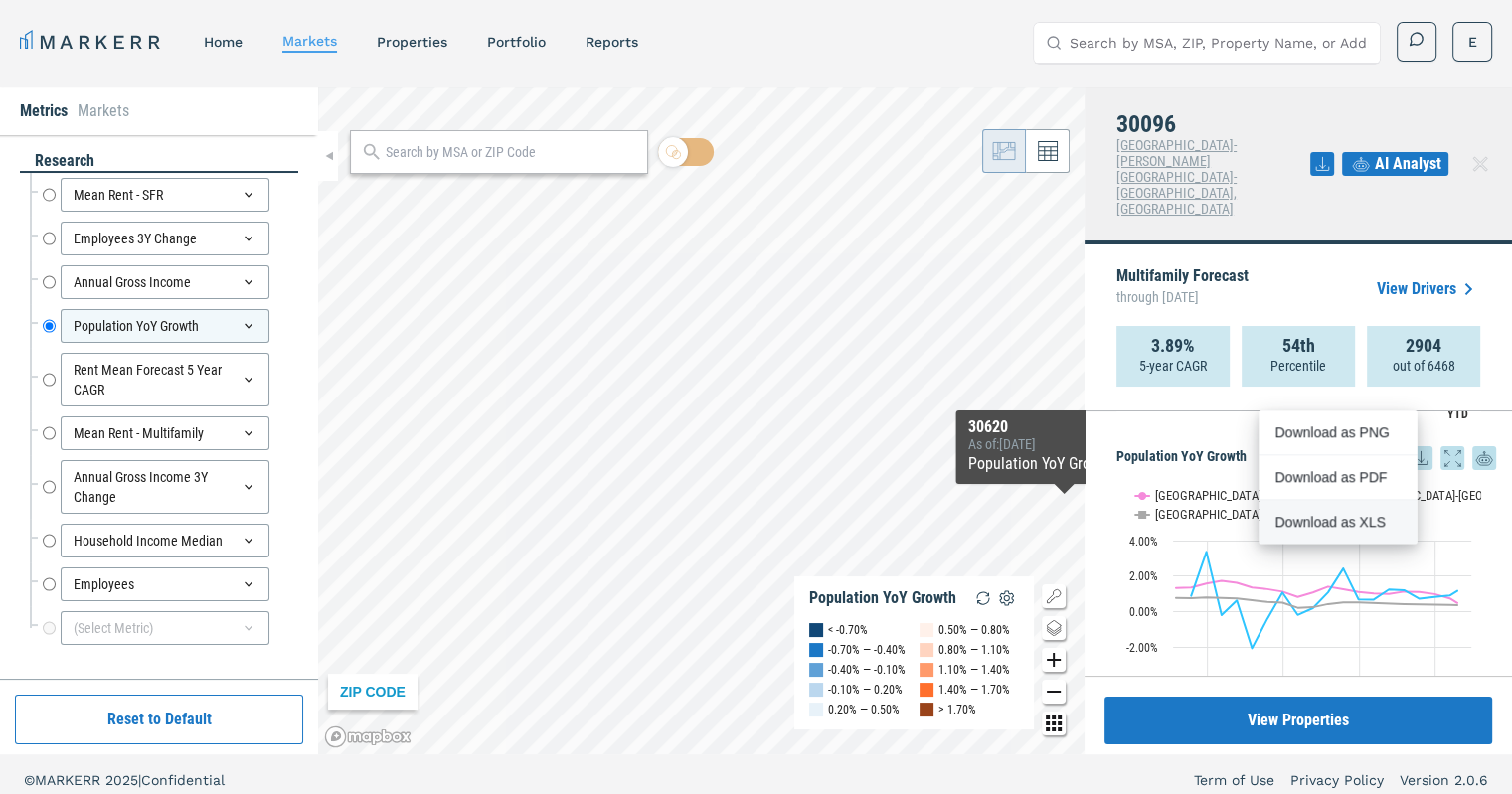 click 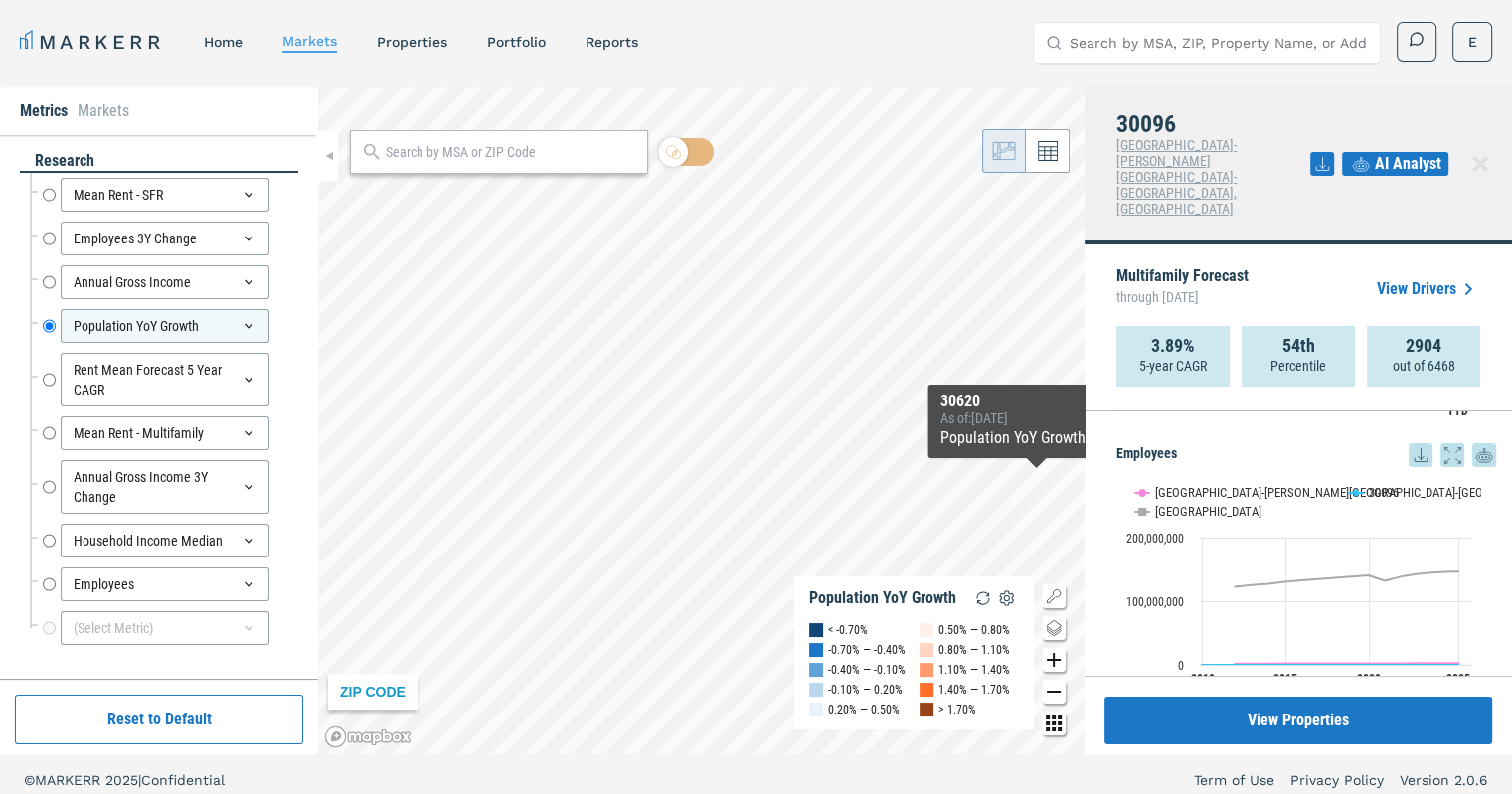 scroll, scrollTop: 2481, scrollLeft: 0, axis: vertical 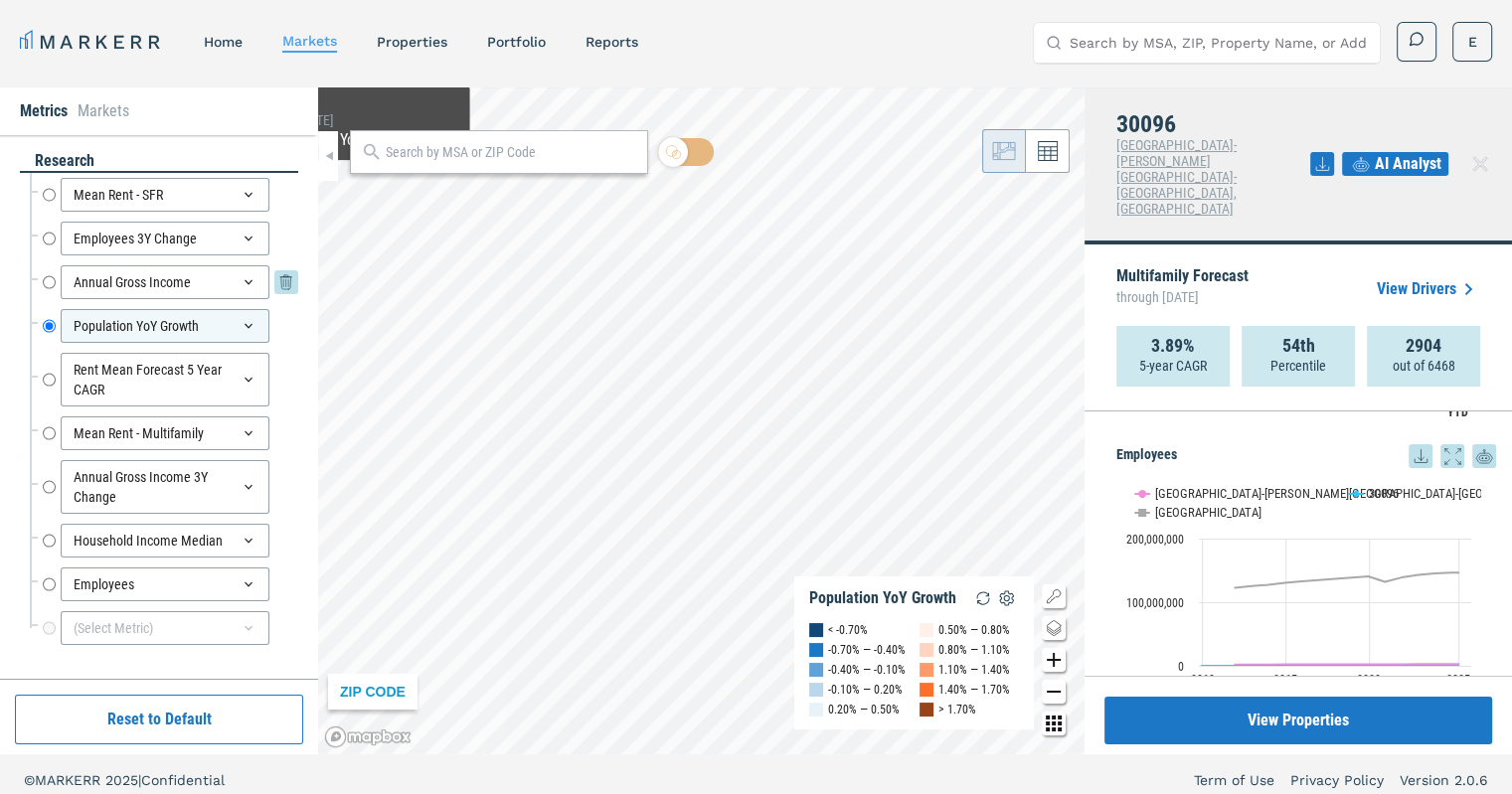 click on "Annual Gross Income" at bounding box center (49, 282) 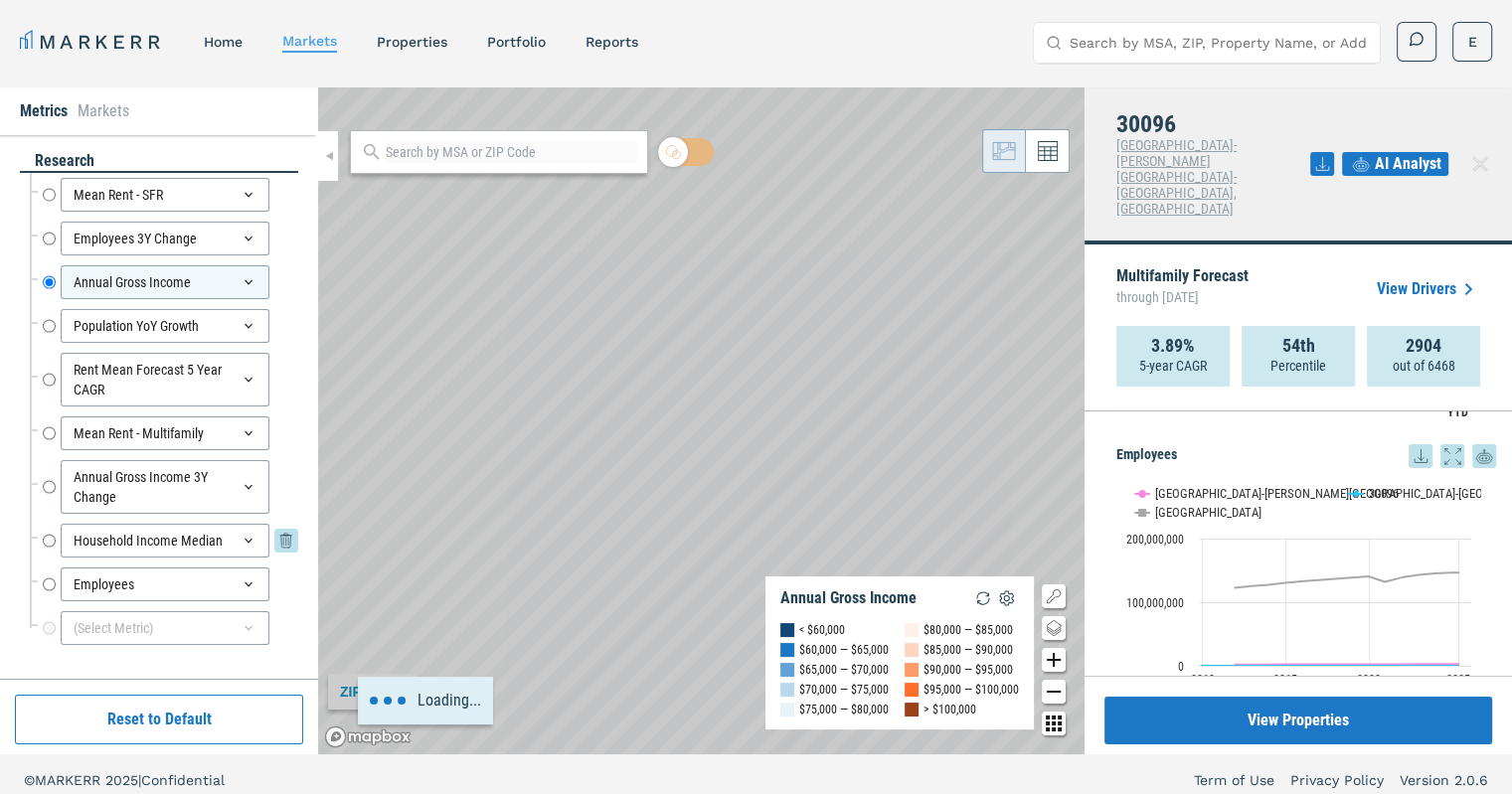 click on "Household Income Median" at bounding box center (49, 541) 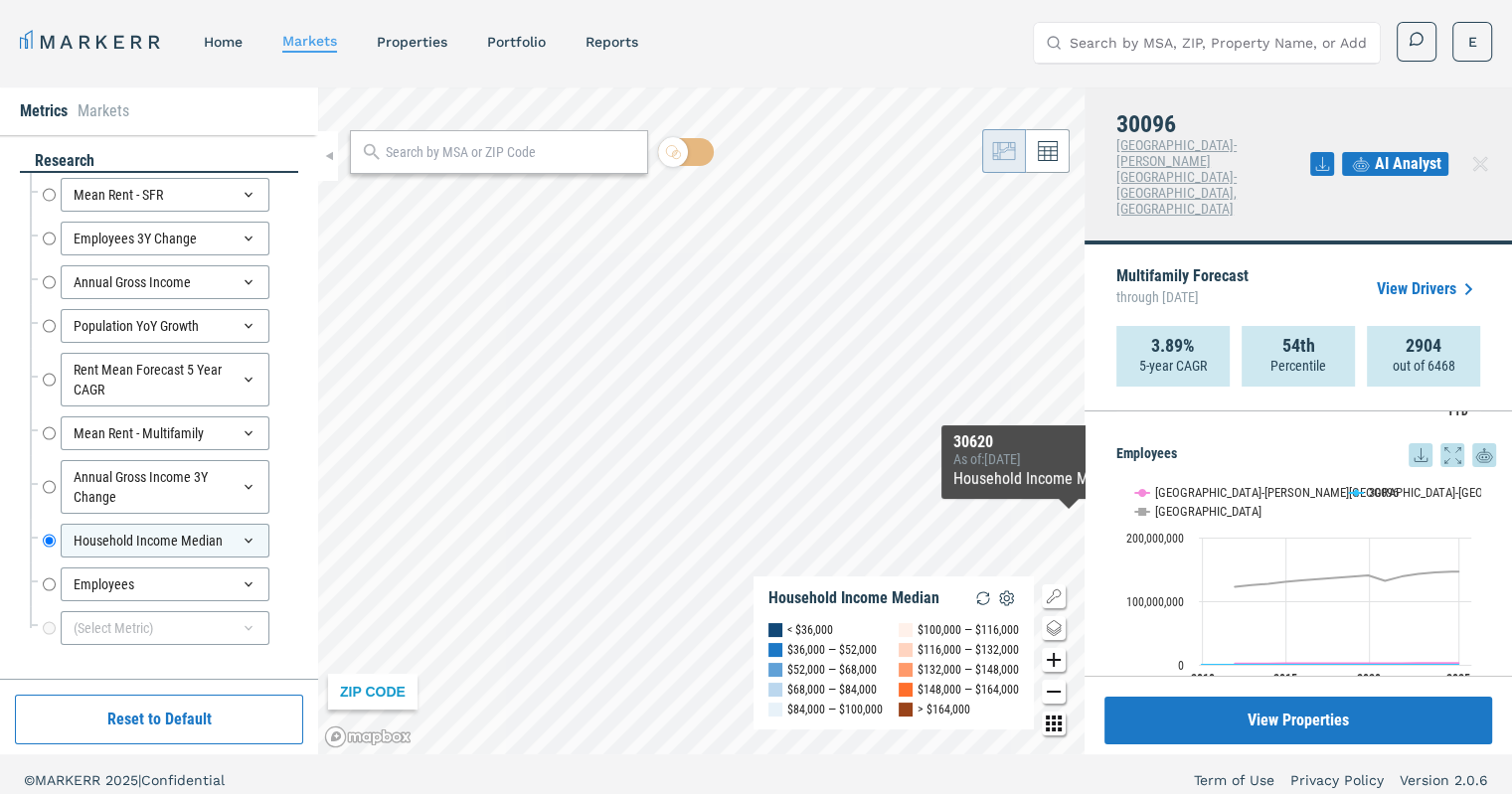 scroll, scrollTop: 2480, scrollLeft: 0, axis: vertical 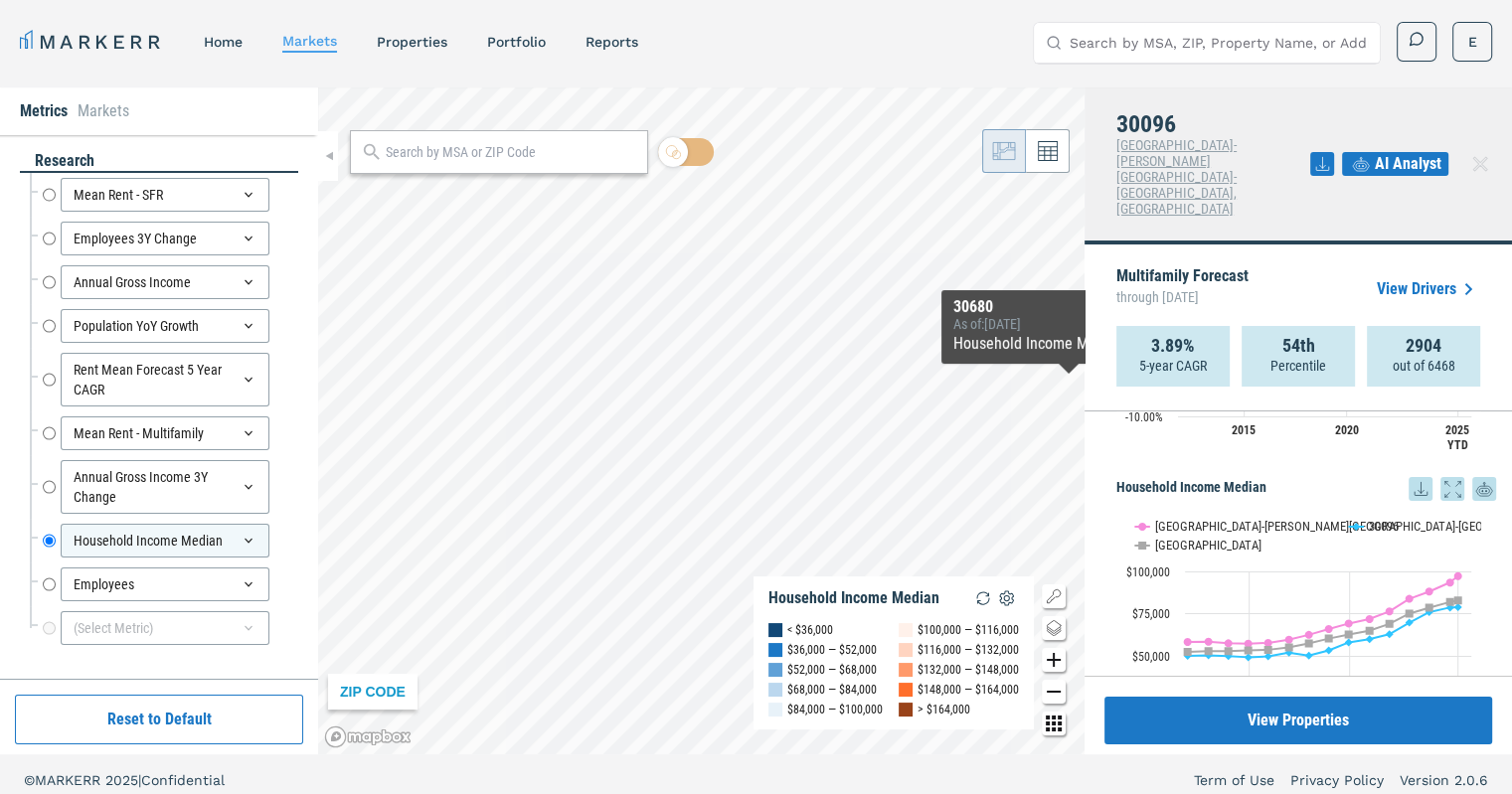 click 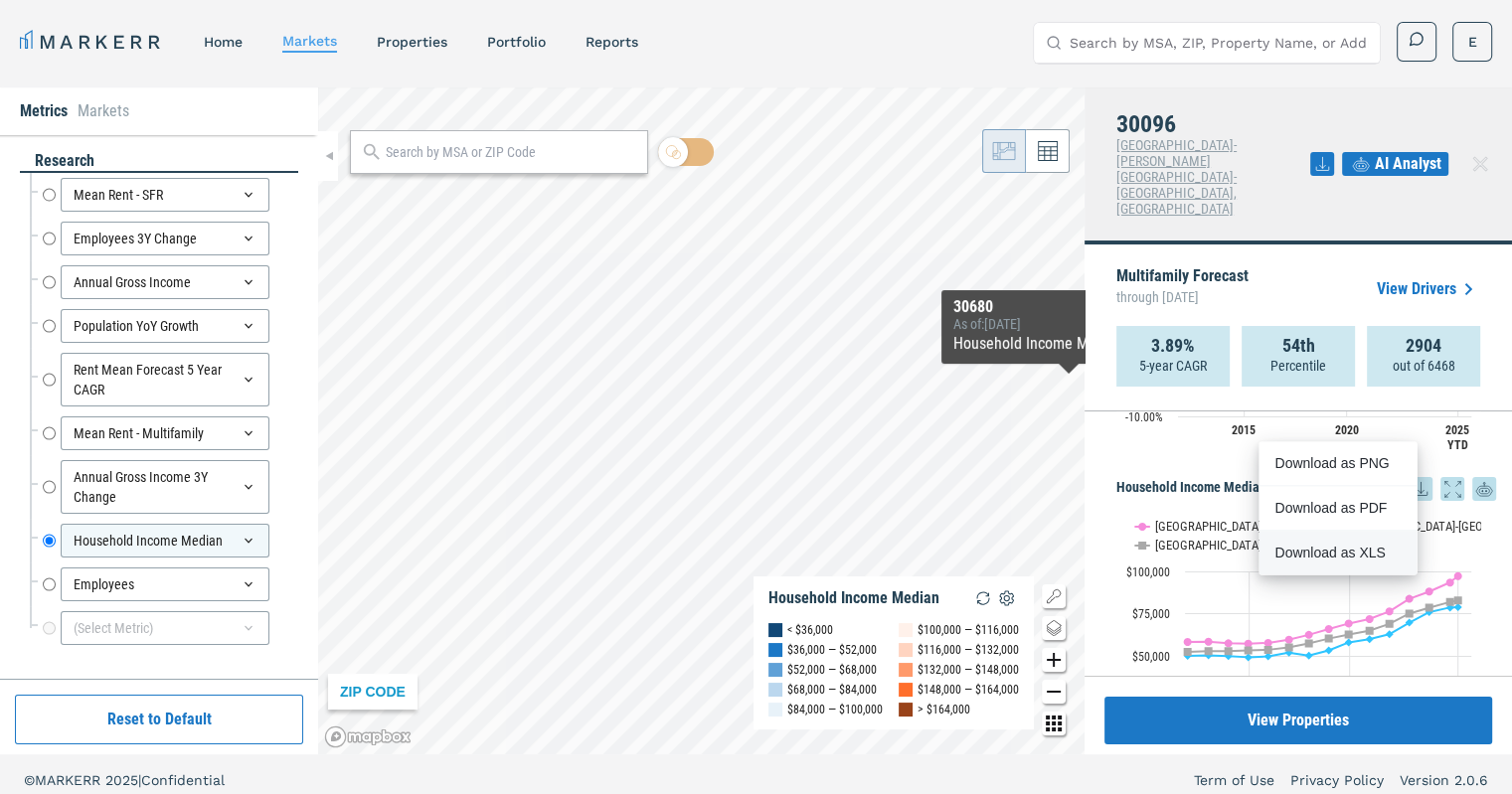 click on "Download as XLS" at bounding box center (1331, 553) 